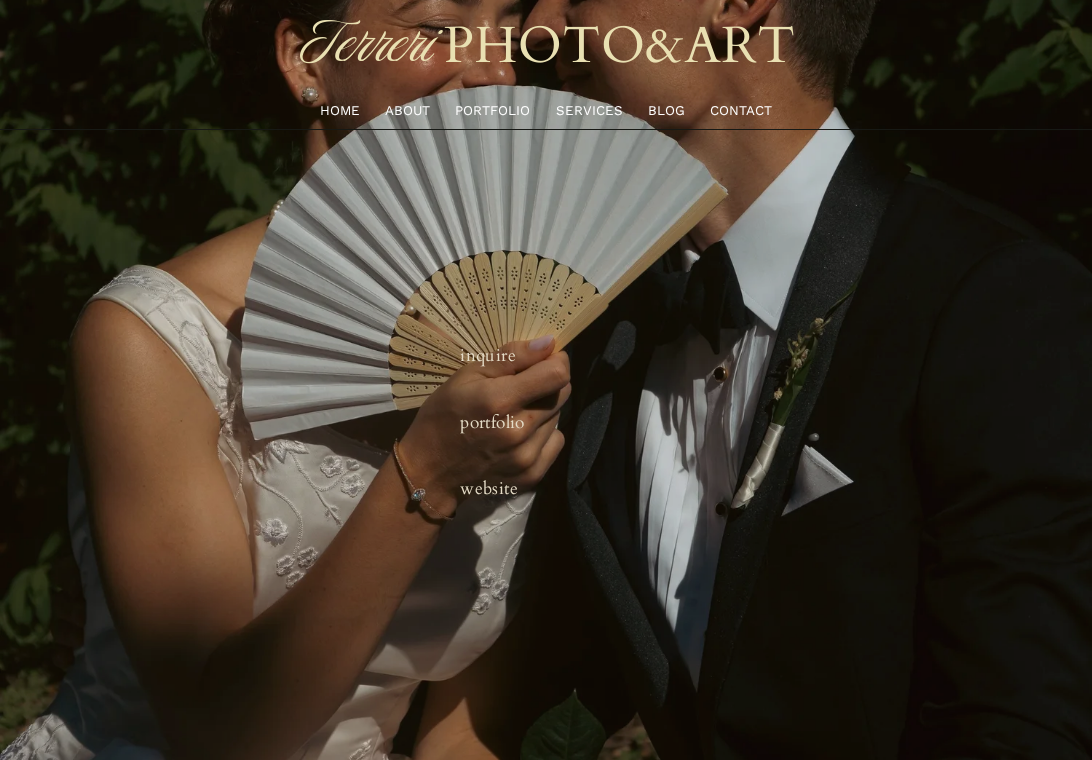 scroll, scrollTop: 0, scrollLeft: 0, axis: both 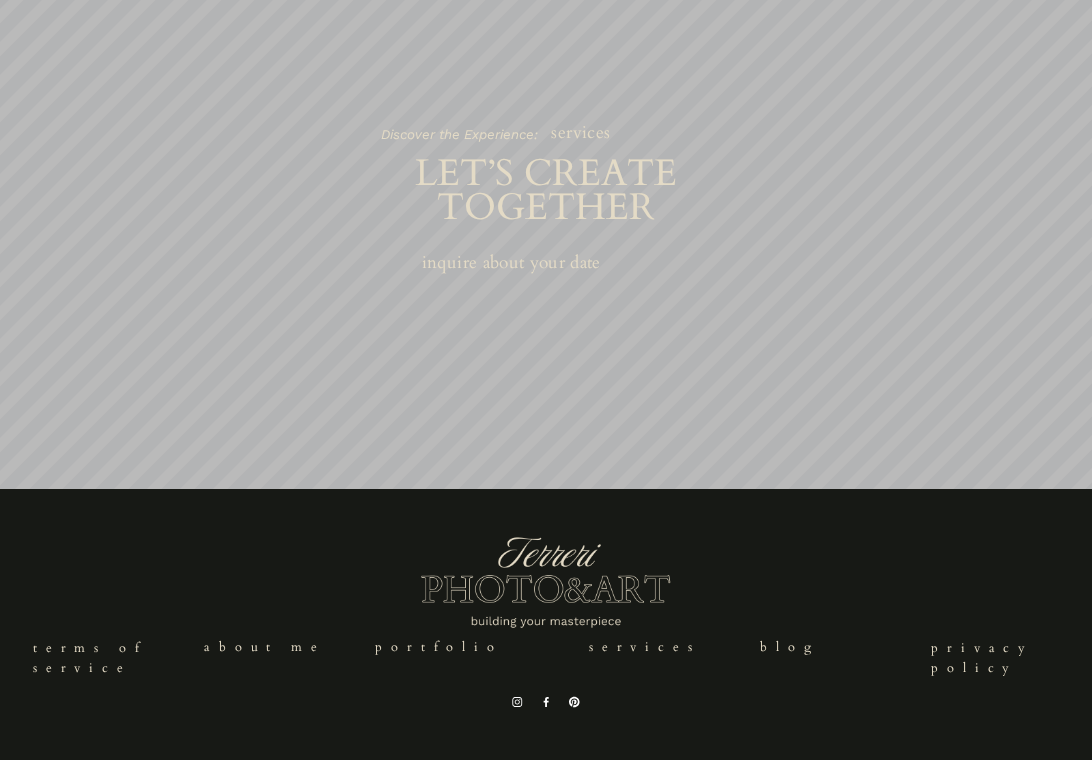 click on "services" at bounding box center [645, 647] 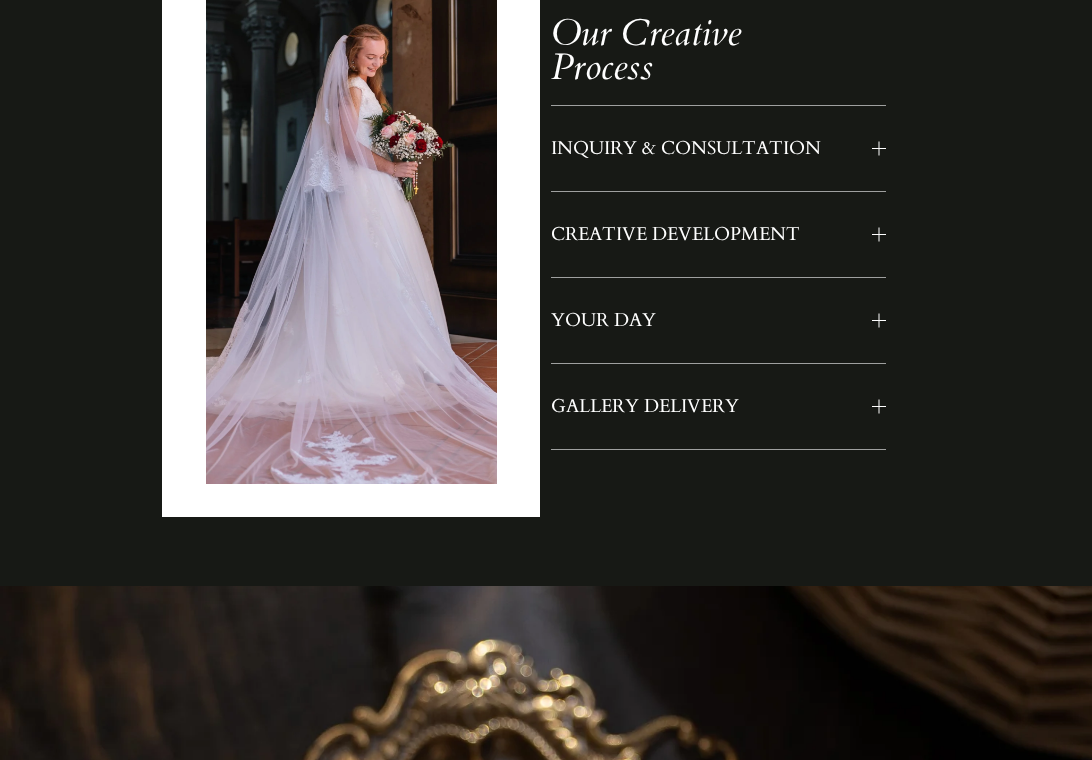 scroll, scrollTop: 1526, scrollLeft: 0, axis: vertical 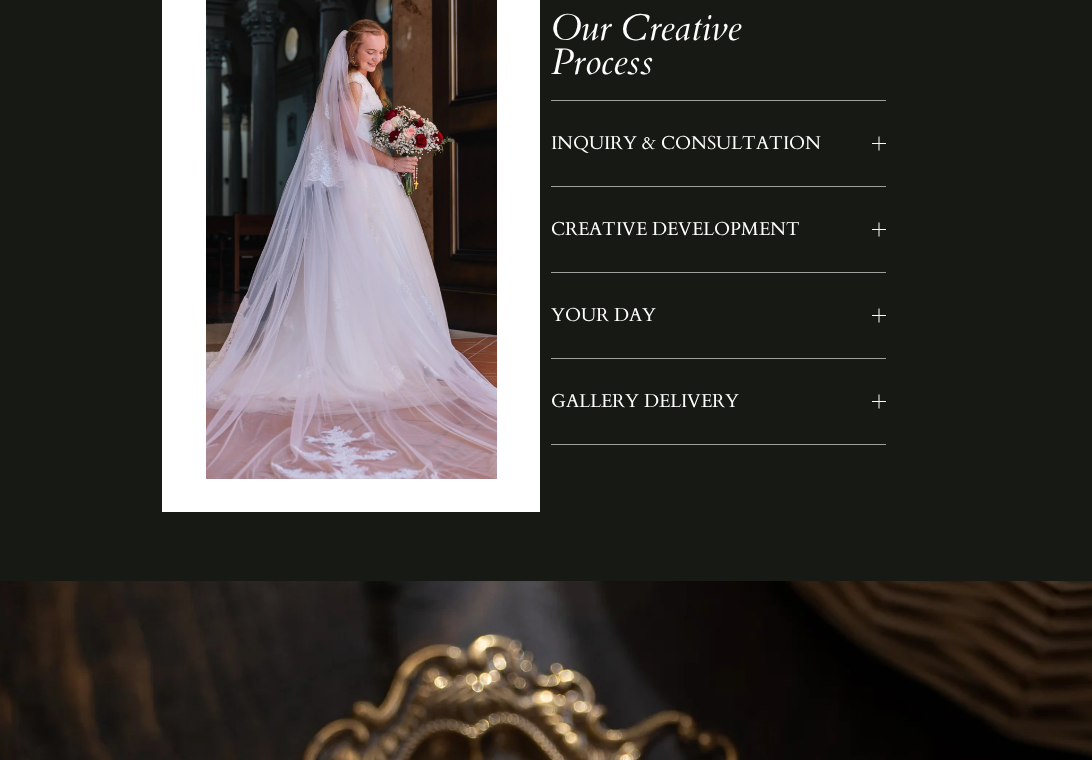 click on "YOUR DAY" at bounding box center [718, 315] 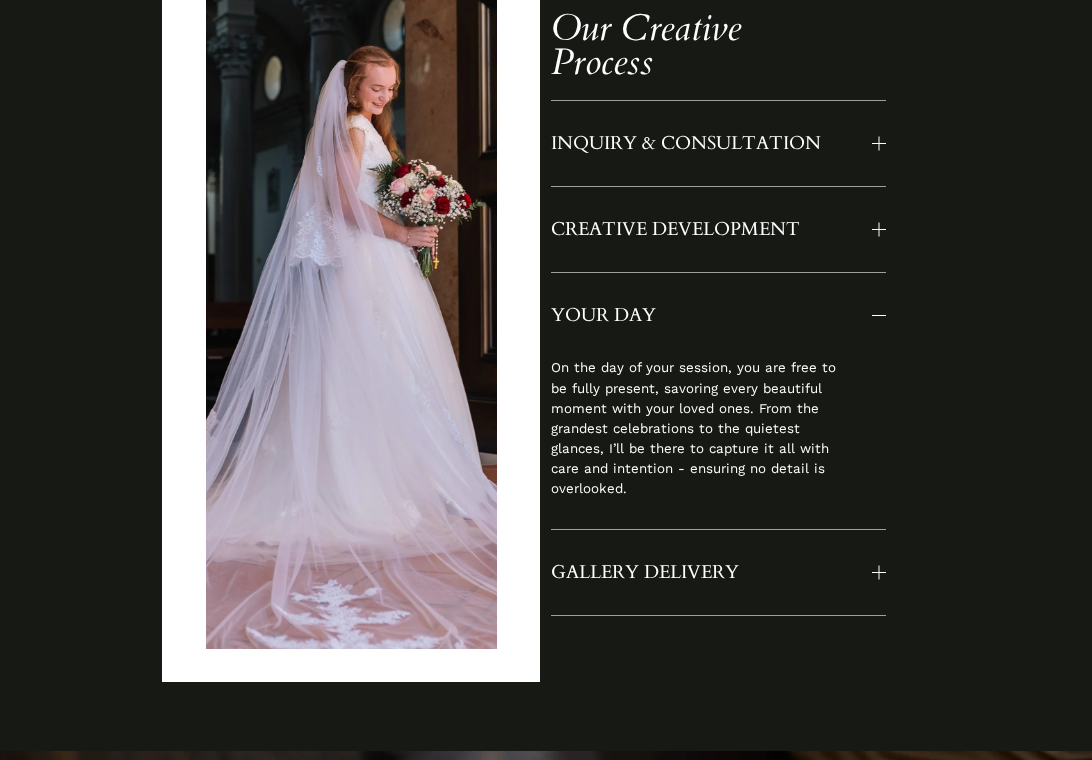 click on "GALLERY DELIVERY" at bounding box center (711, 572) 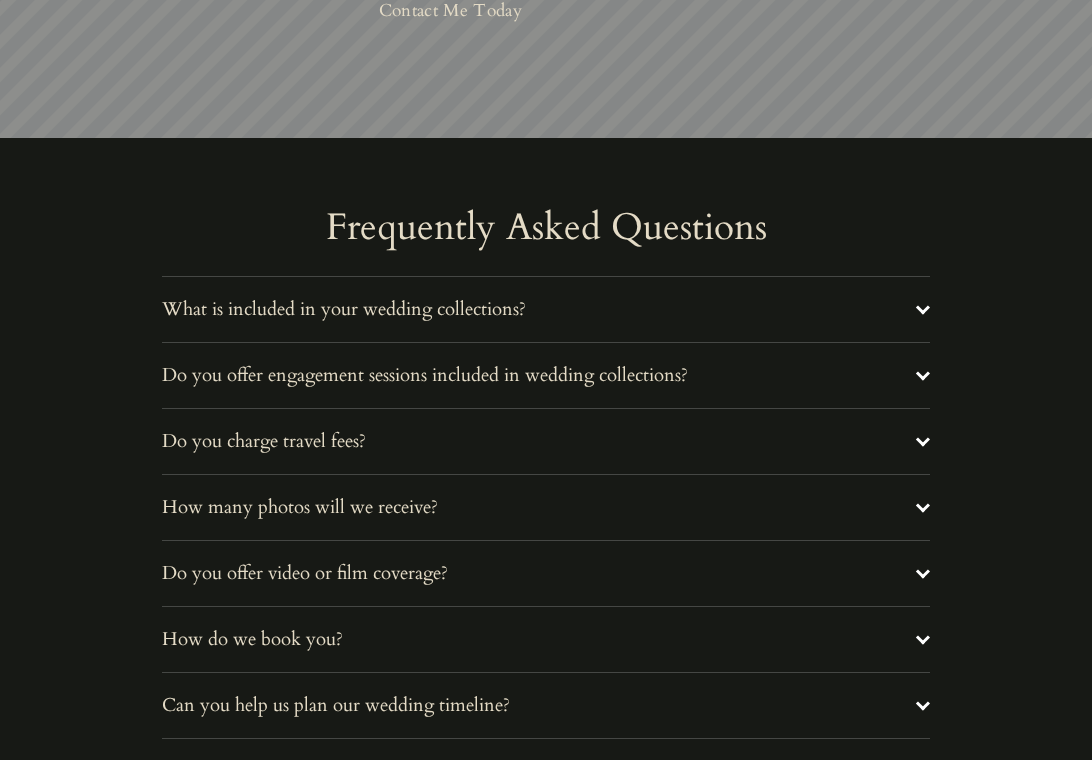 scroll, scrollTop: 6134, scrollLeft: 0, axis: vertical 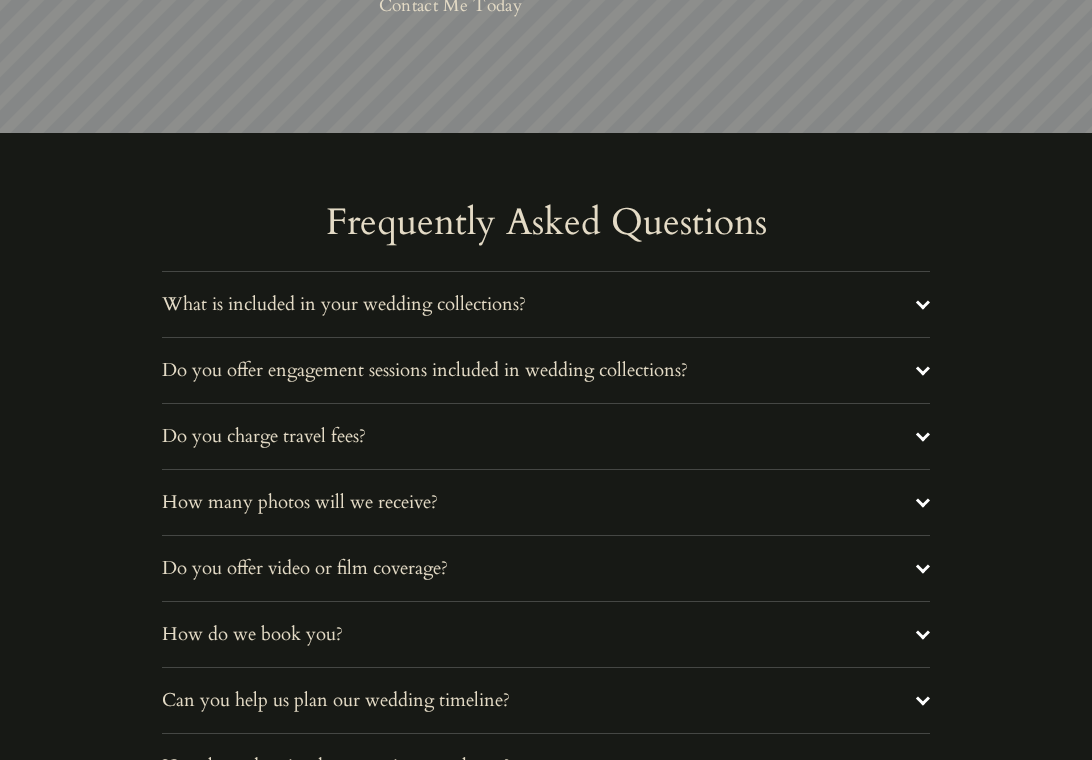 click on "Do you charge travel fees?" at bounding box center [545, 436] 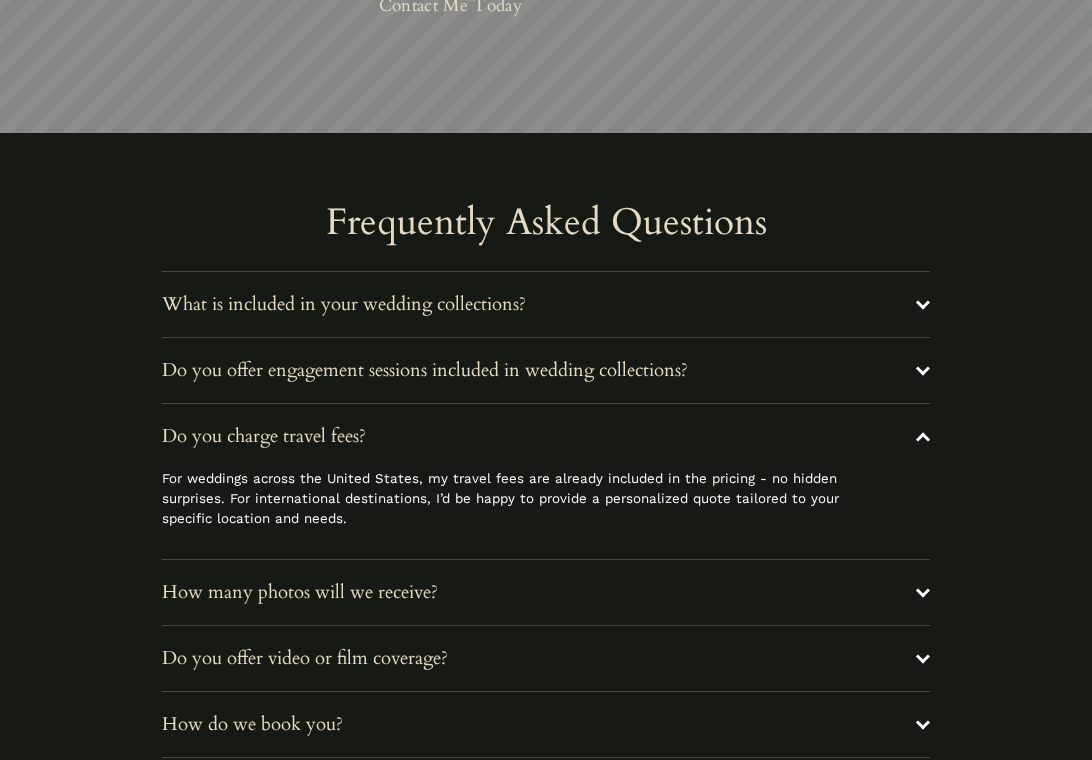 click on "Do you charge travel fees?" at bounding box center [538, 436] 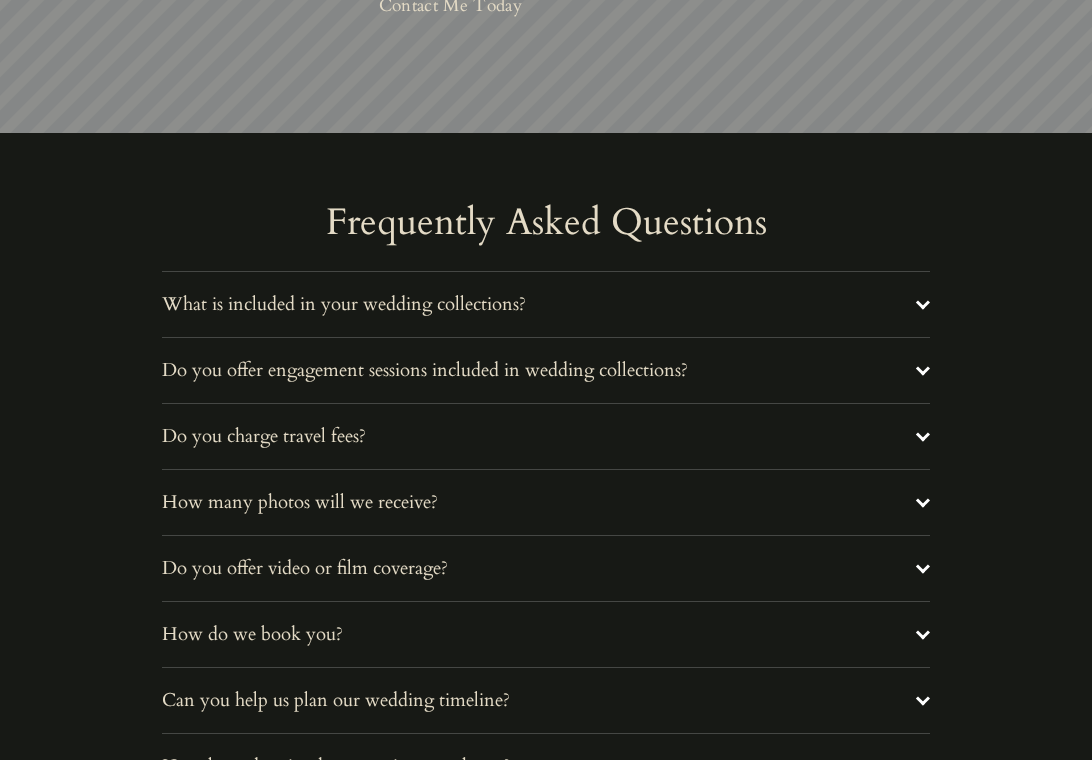 click on "How many photos will we receive?" at bounding box center (545, 502) 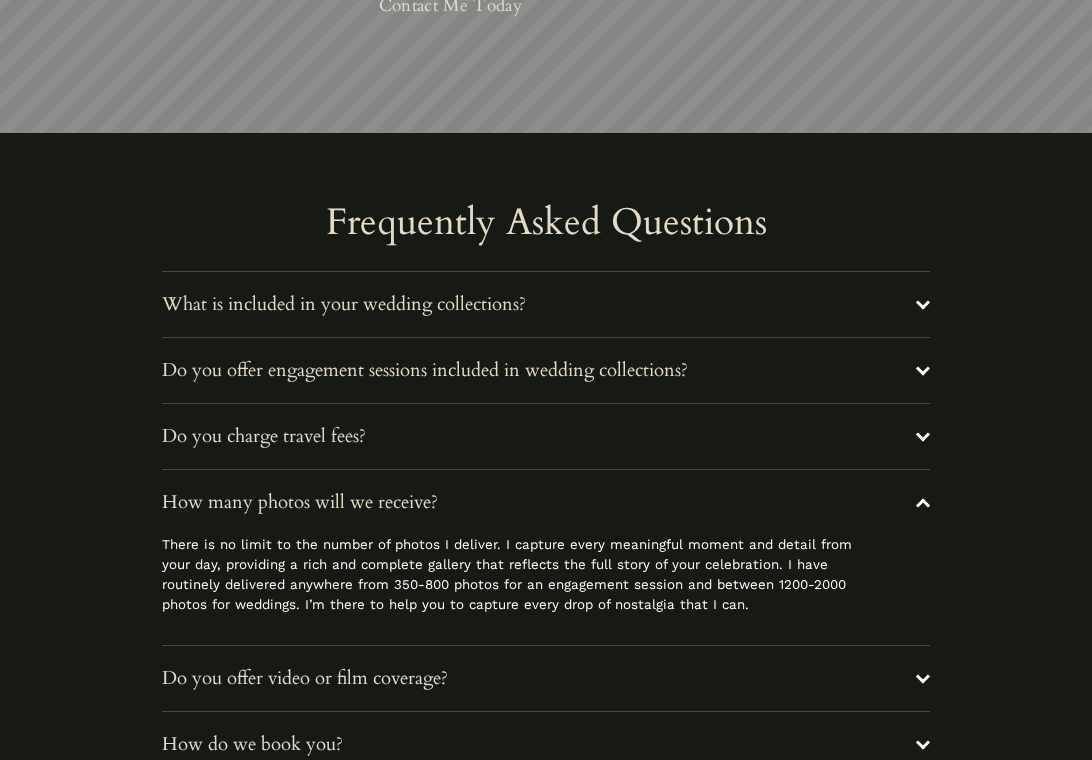 click on "How many photos will we receive?" at bounding box center [545, 502] 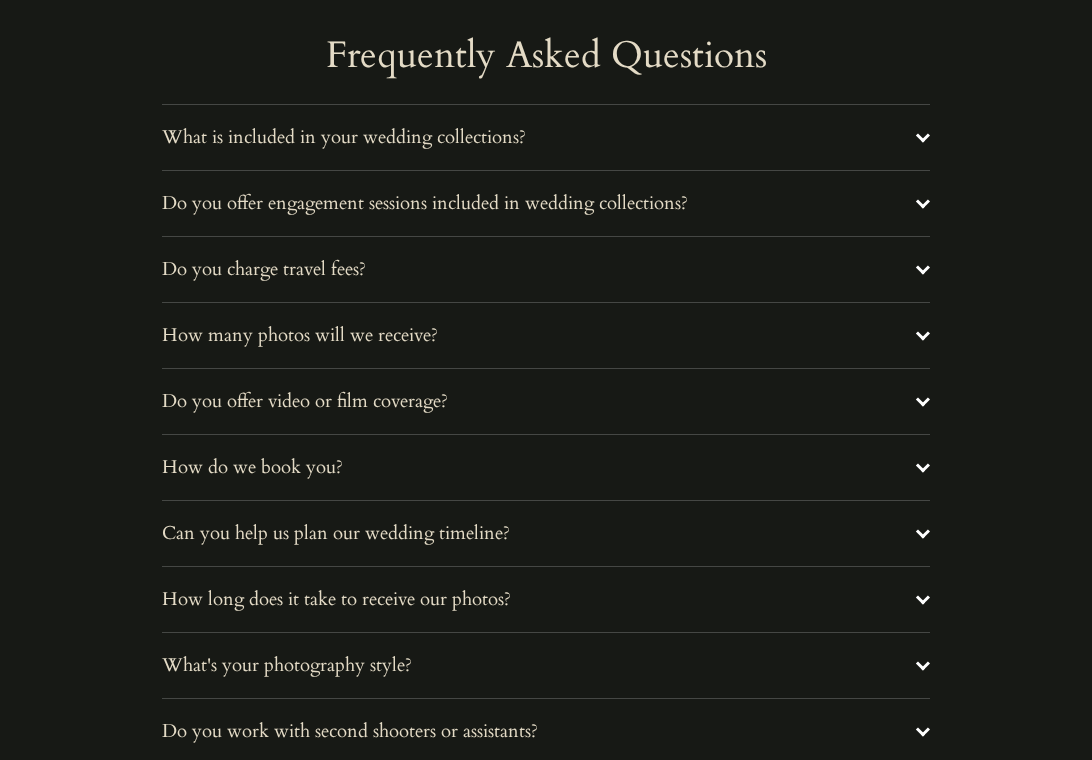 scroll, scrollTop: 6310, scrollLeft: 0, axis: vertical 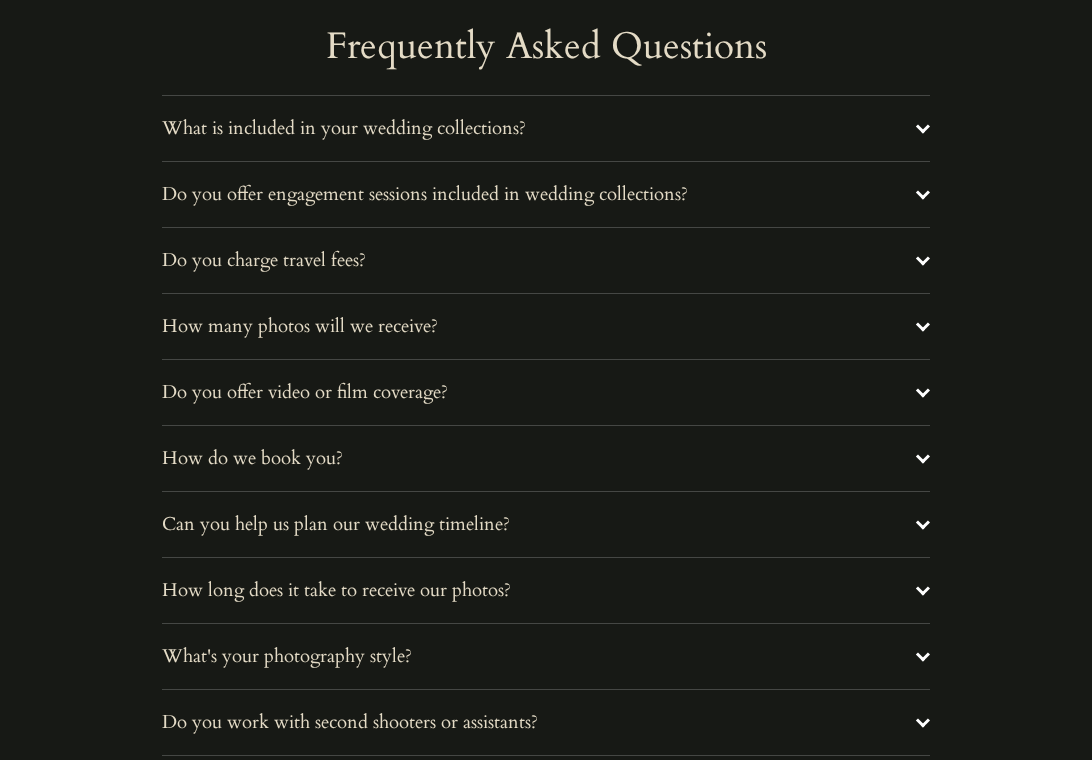 click on "How do we book you?" at bounding box center [545, 458] 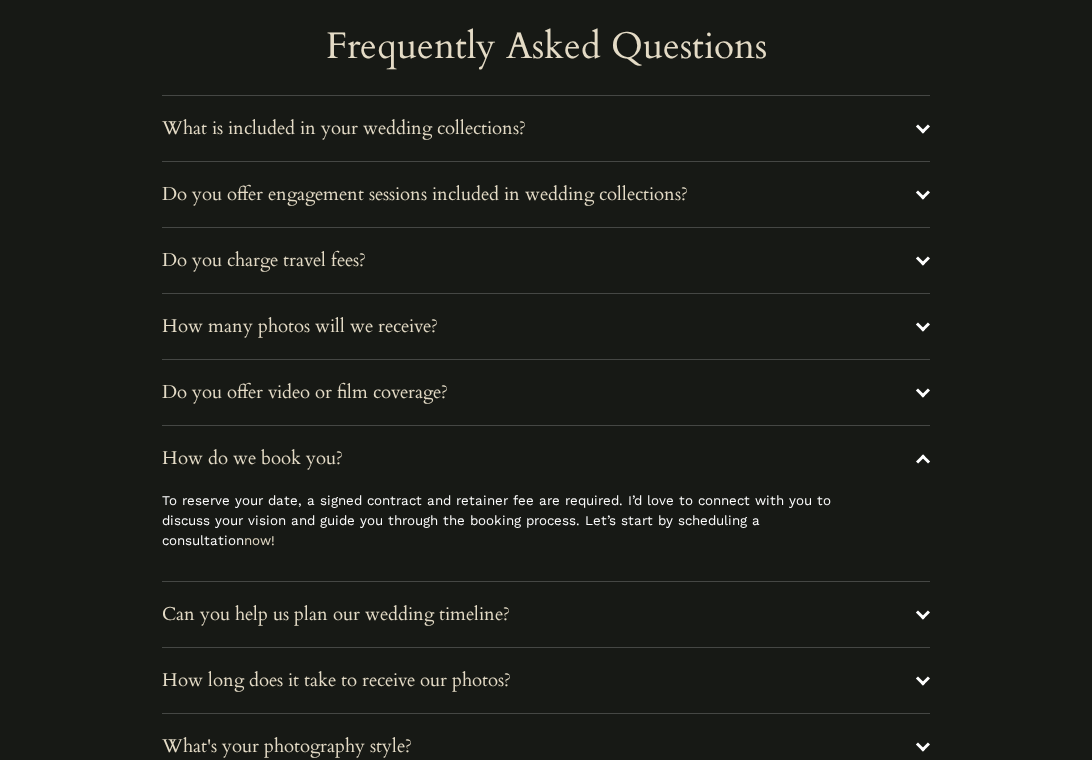 click on "How do we book you?" at bounding box center [545, 458] 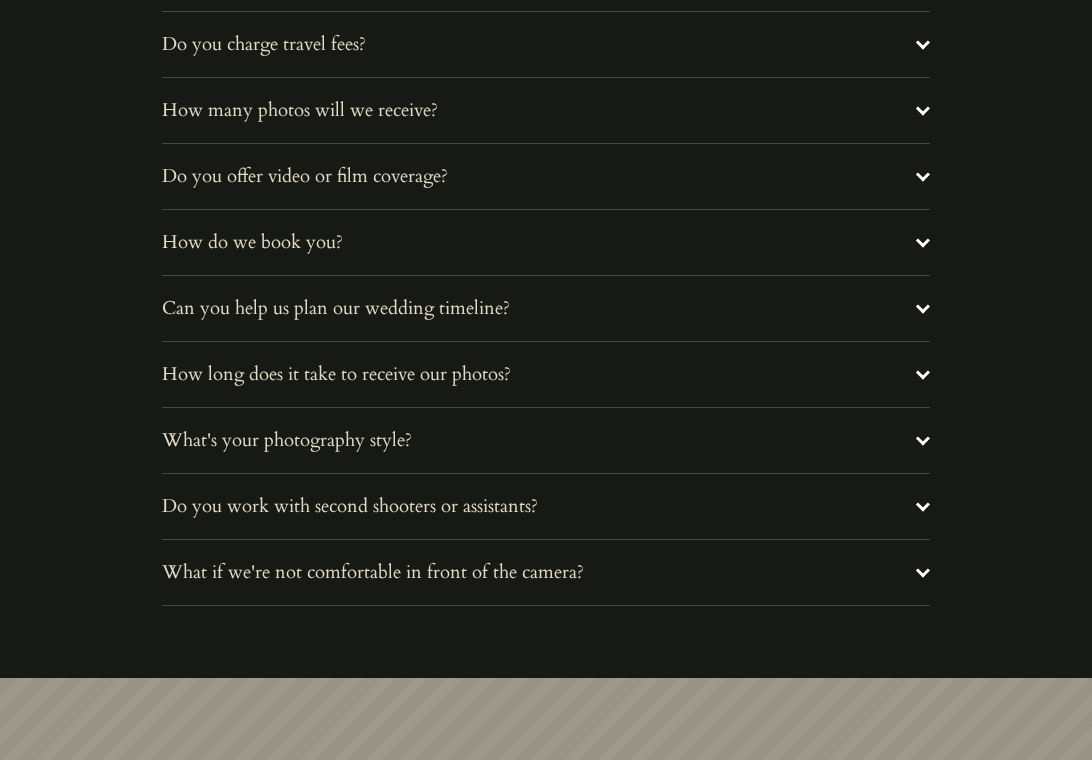 scroll, scrollTop: 6540, scrollLeft: 0, axis: vertical 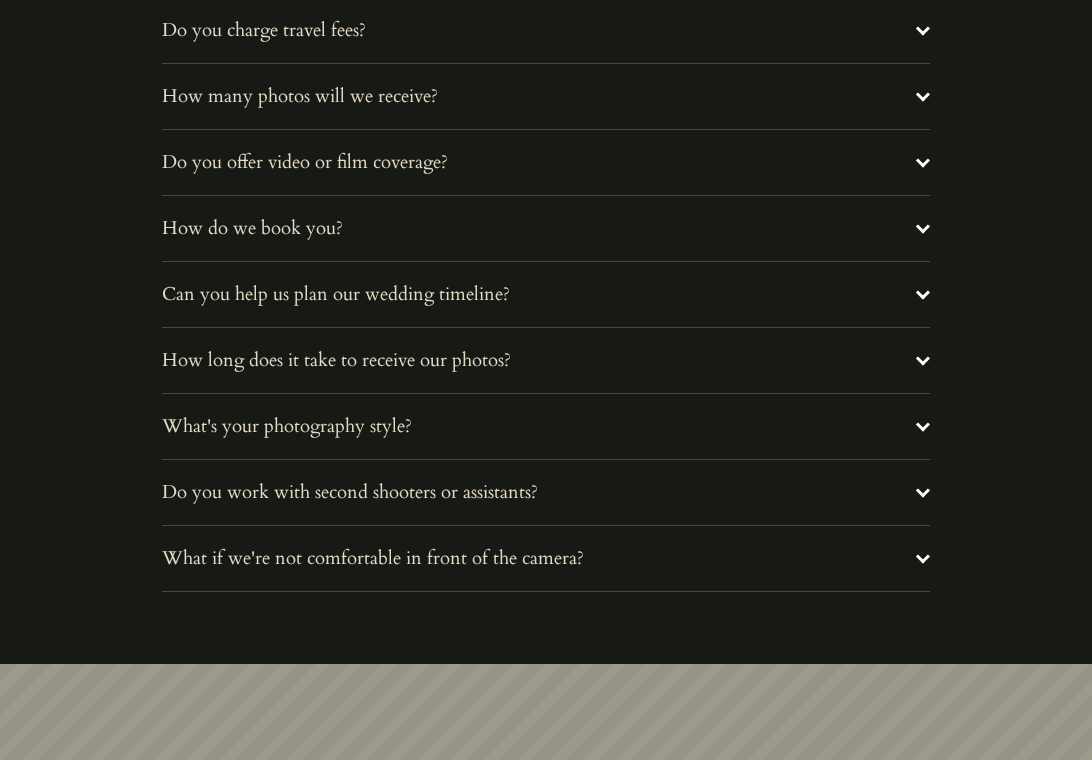 click on "What if we're not comfortable in front of the camera?" at bounding box center (538, 558) 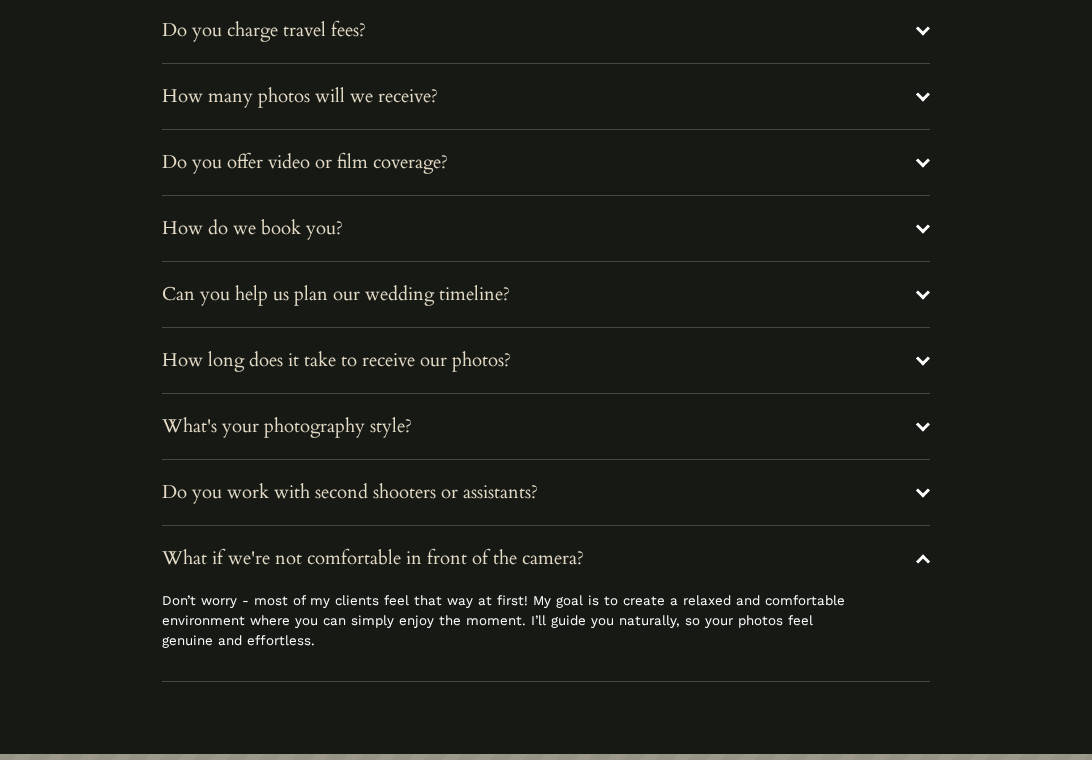 click on "Do you work with second shooters or assistants?" at bounding box center (545, 492) 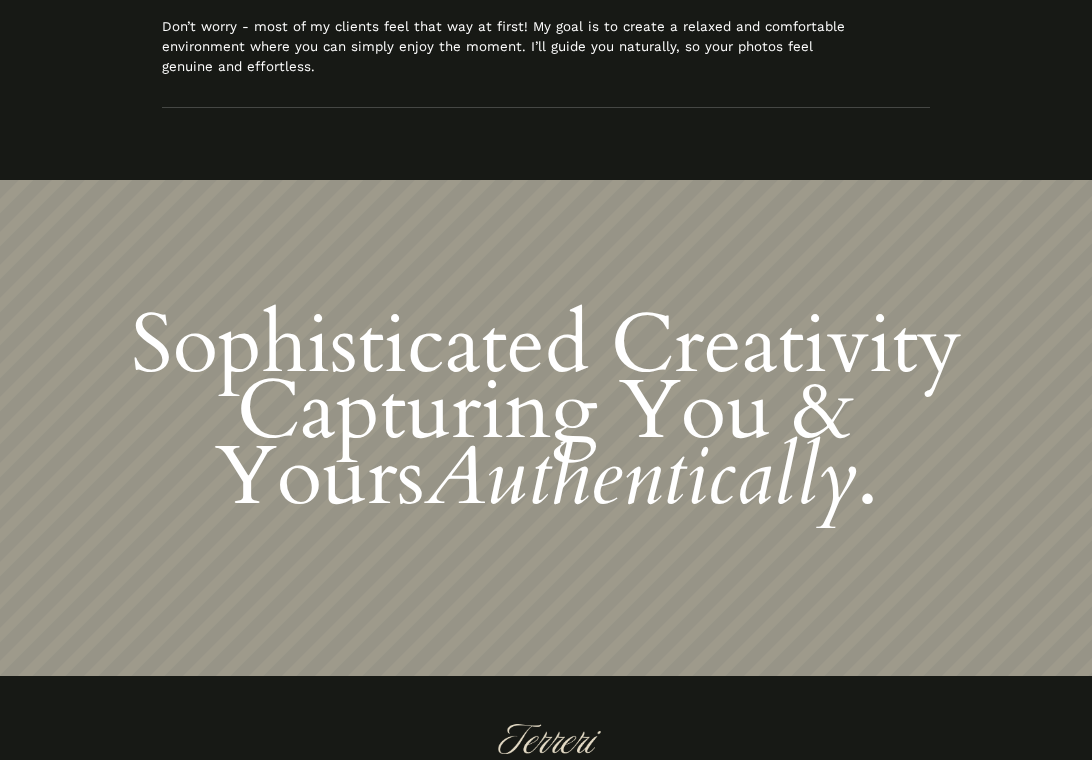 scroll, scrollTop: 7395, scrollLeft: 0, axis: vertical 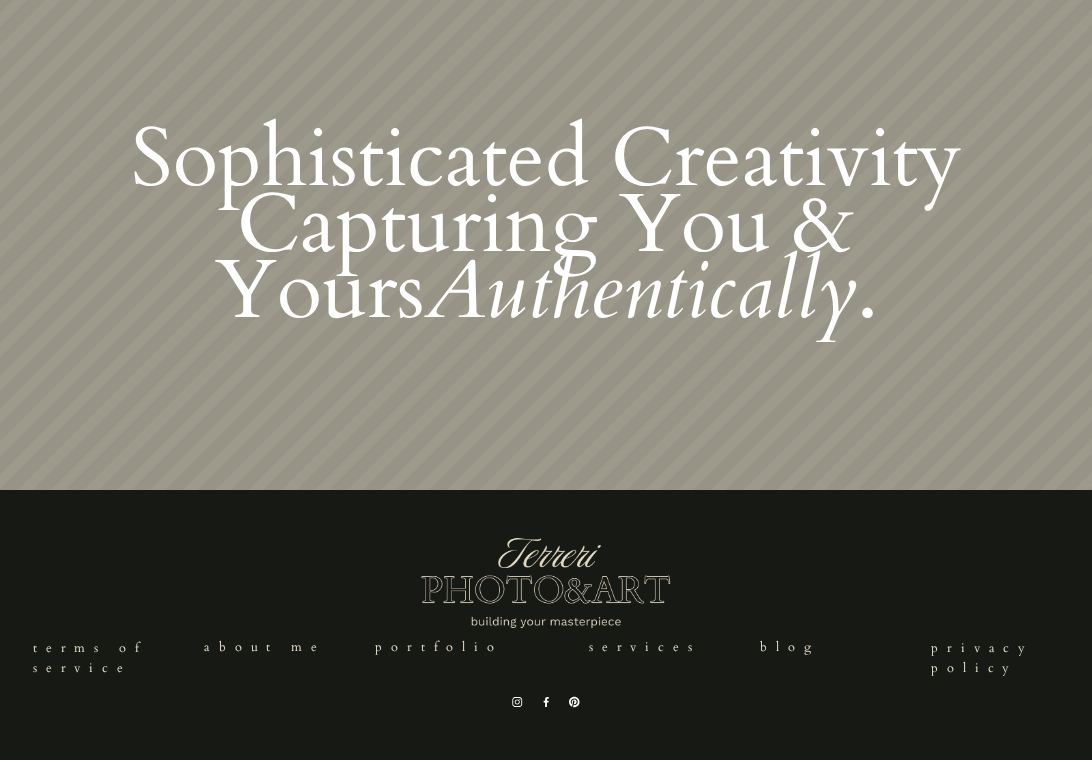 click on "blog" at bounding box center [790, 647] 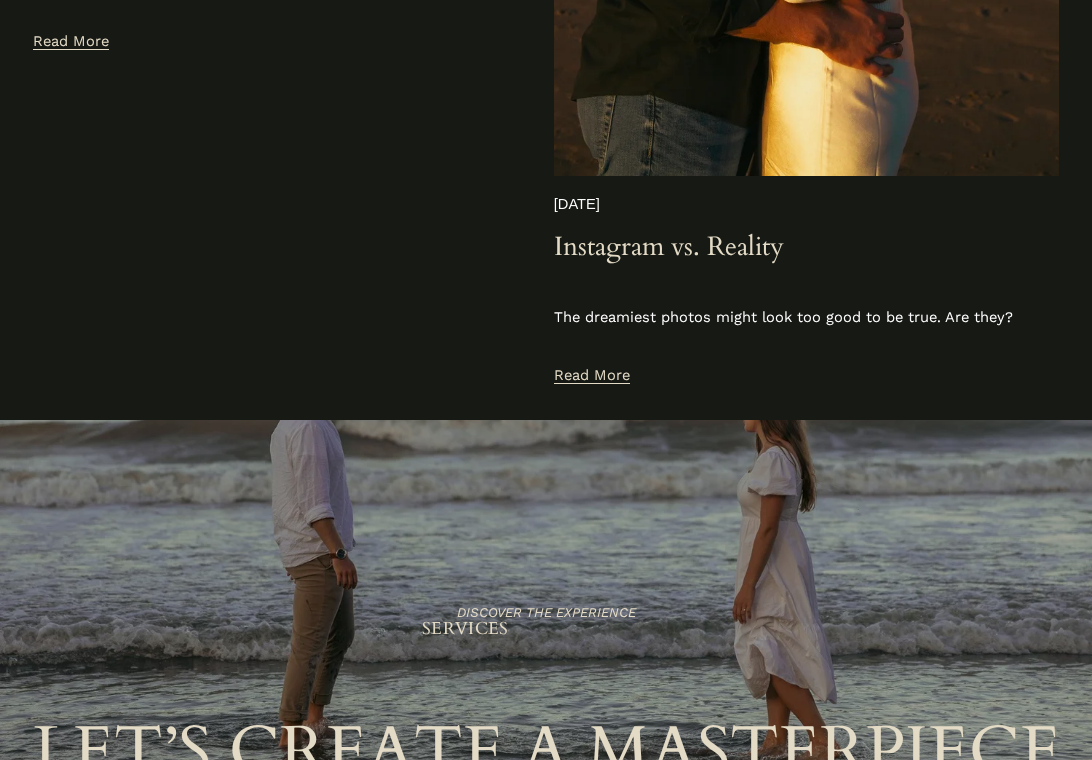 scroll, scrollTop: 2541, scrollLeft: 0, axis: vertical 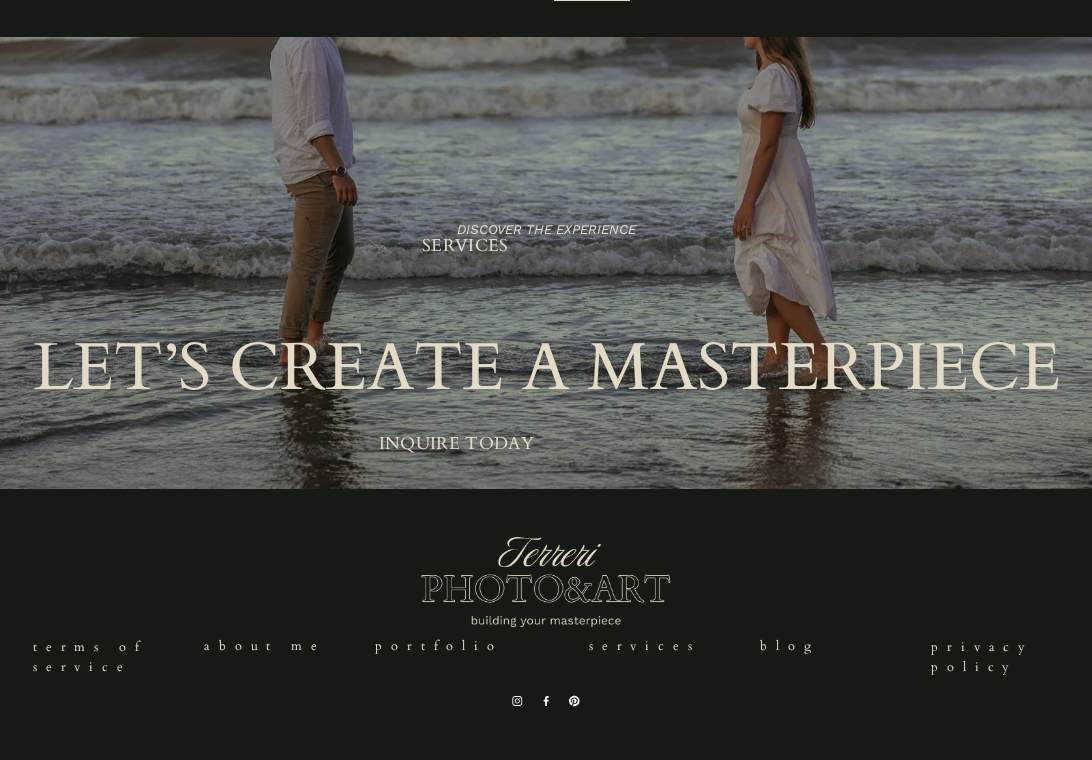 click on "services" at bounding box center [645, 646] 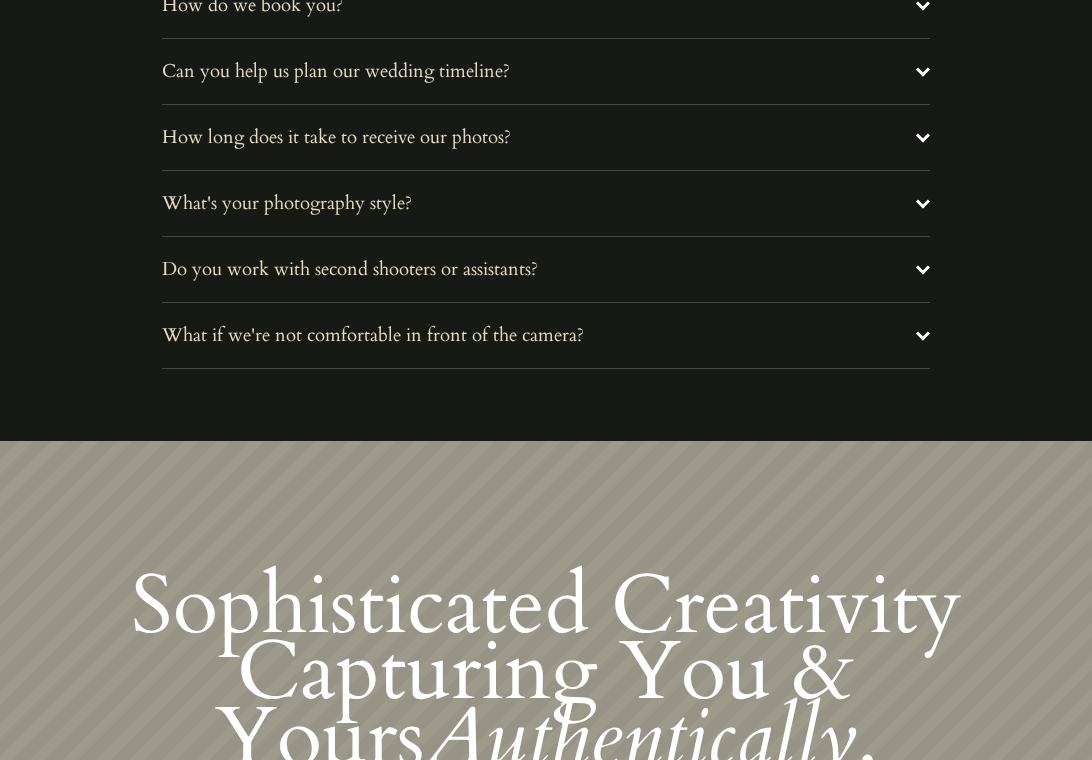 scroll, scrollTop: 7004, scrollLeft: 0, axis: vertical 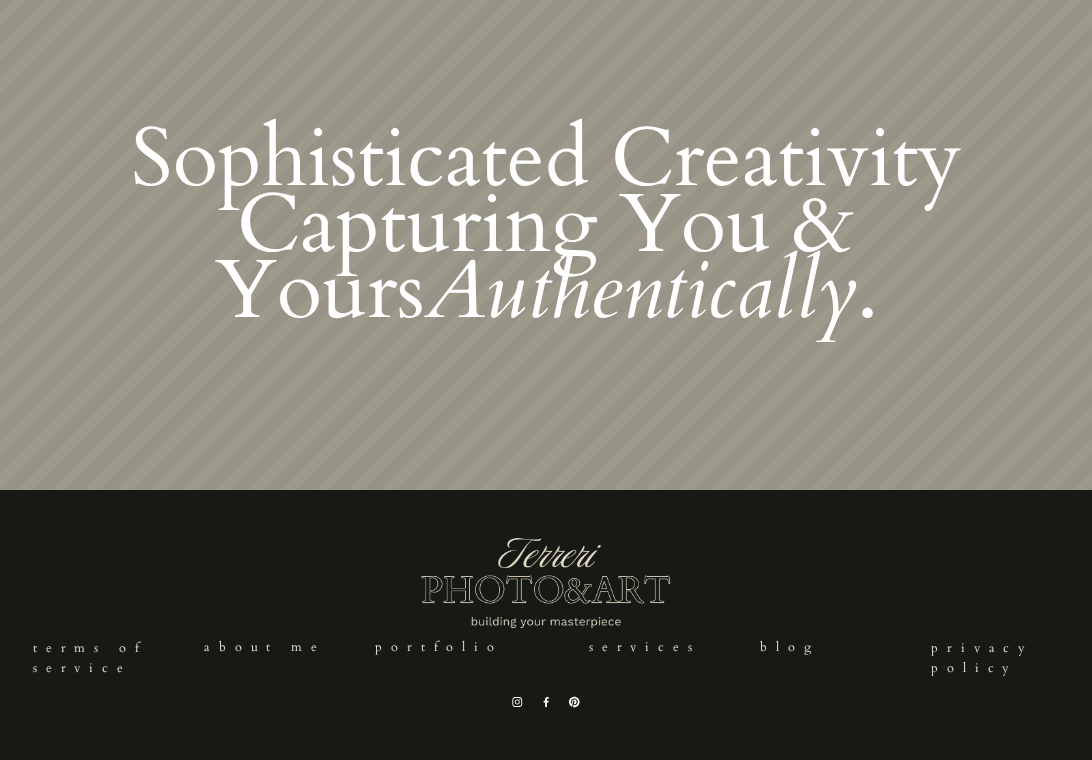 click on "Portfolio" at bounding box center (439, 647) 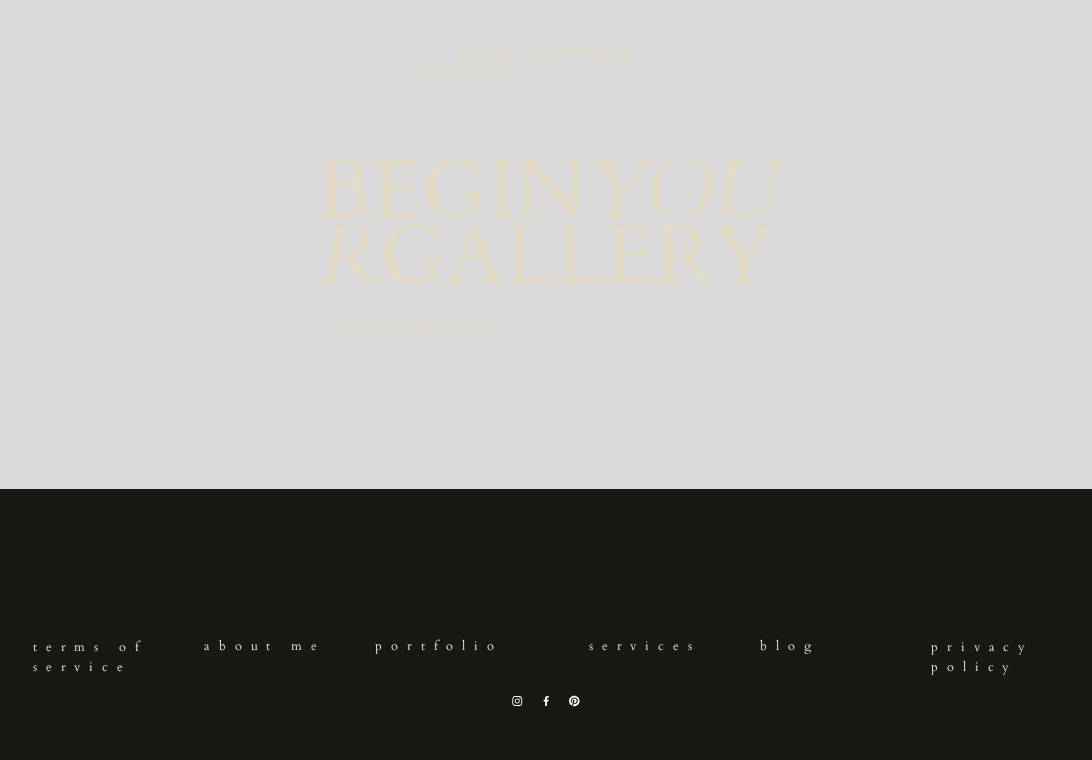 scroll, scrollTop: 3721, scrollLeft: 0, axis: vertical 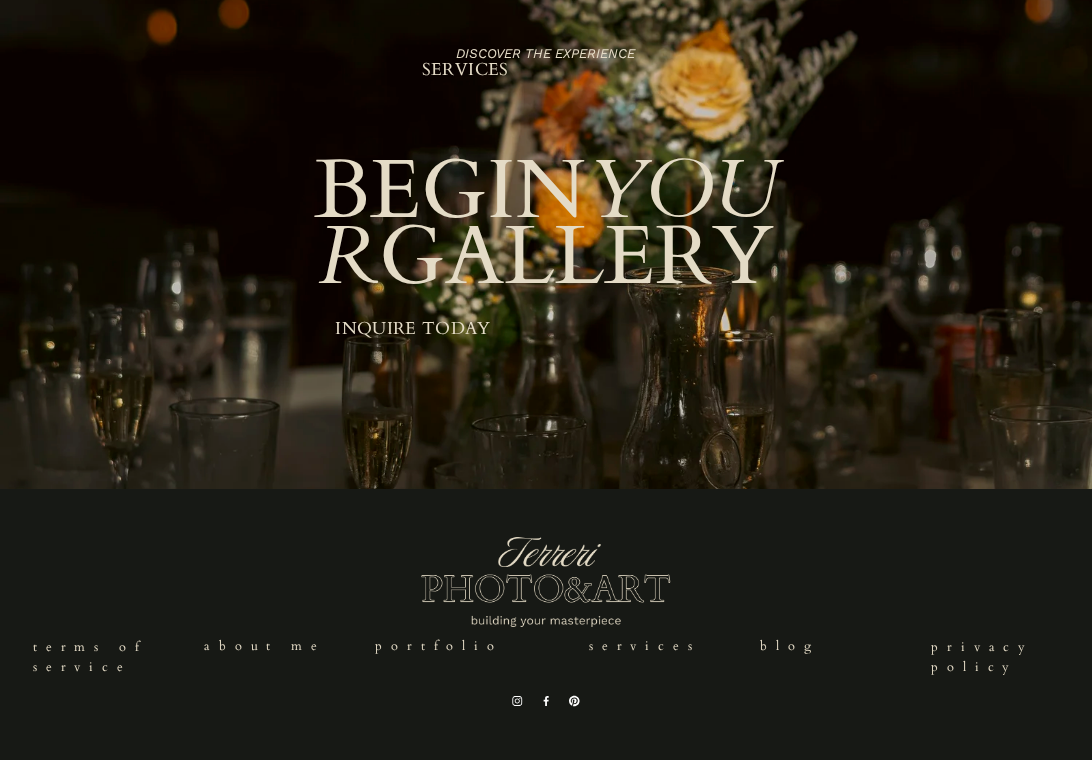click on "About Me" at bounding box center [265, 646] 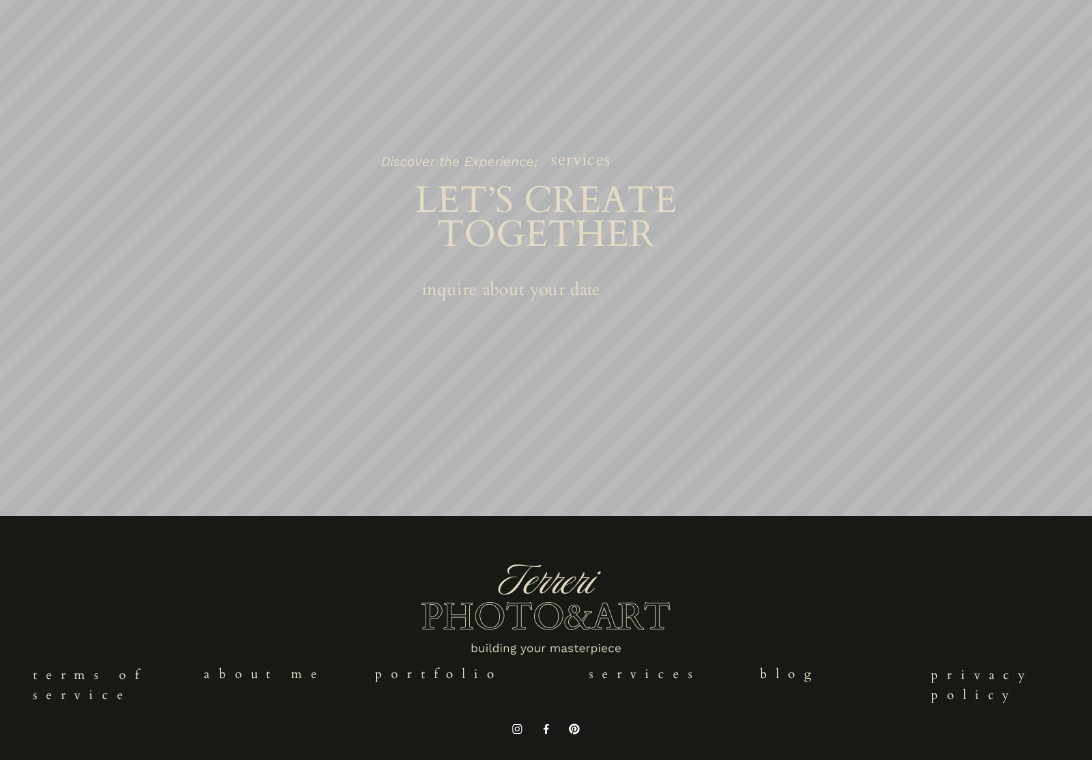 scroll, scrollTop: 5043, scrollLeft: 0, axis: vertical 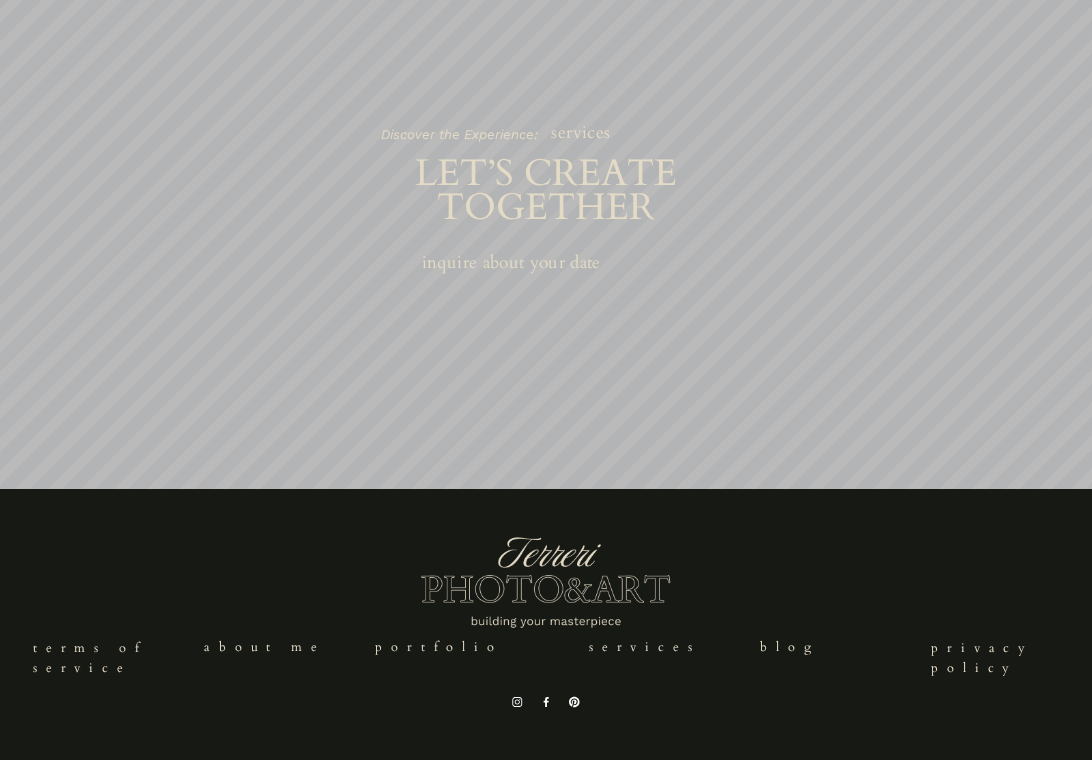 click on "Terms of service" at bounding box center [90, 658] 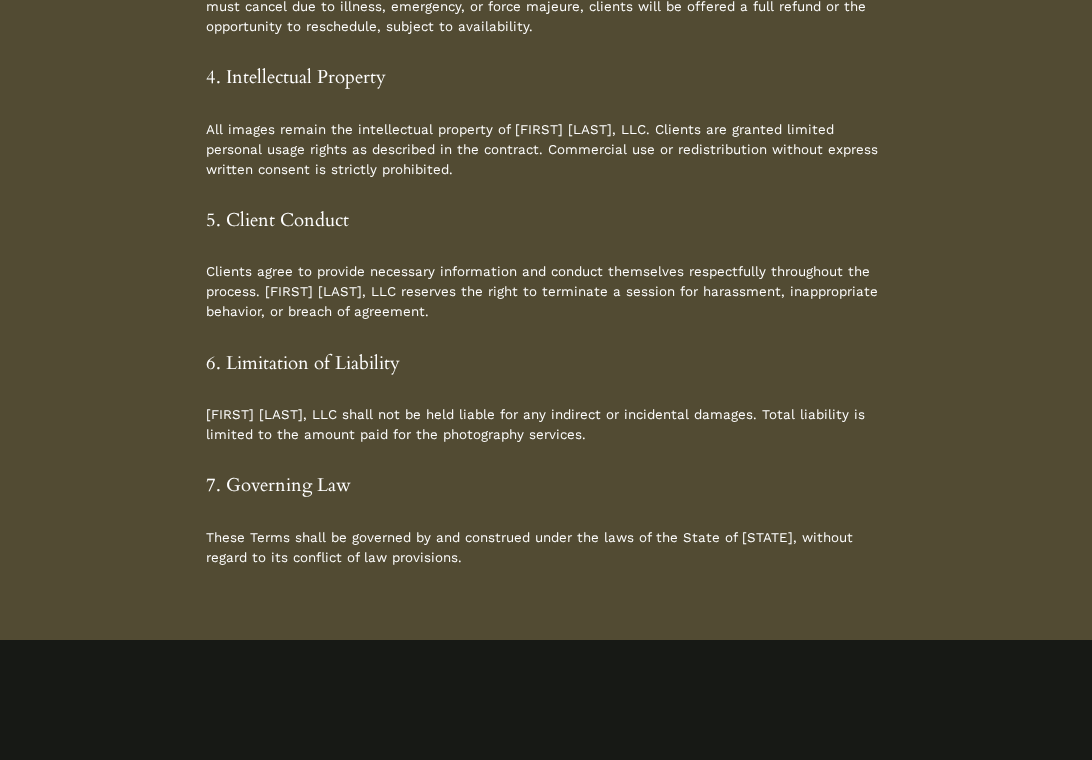 scroll, scrollTop: 1551, scrollLeft: 0, axis: vertical 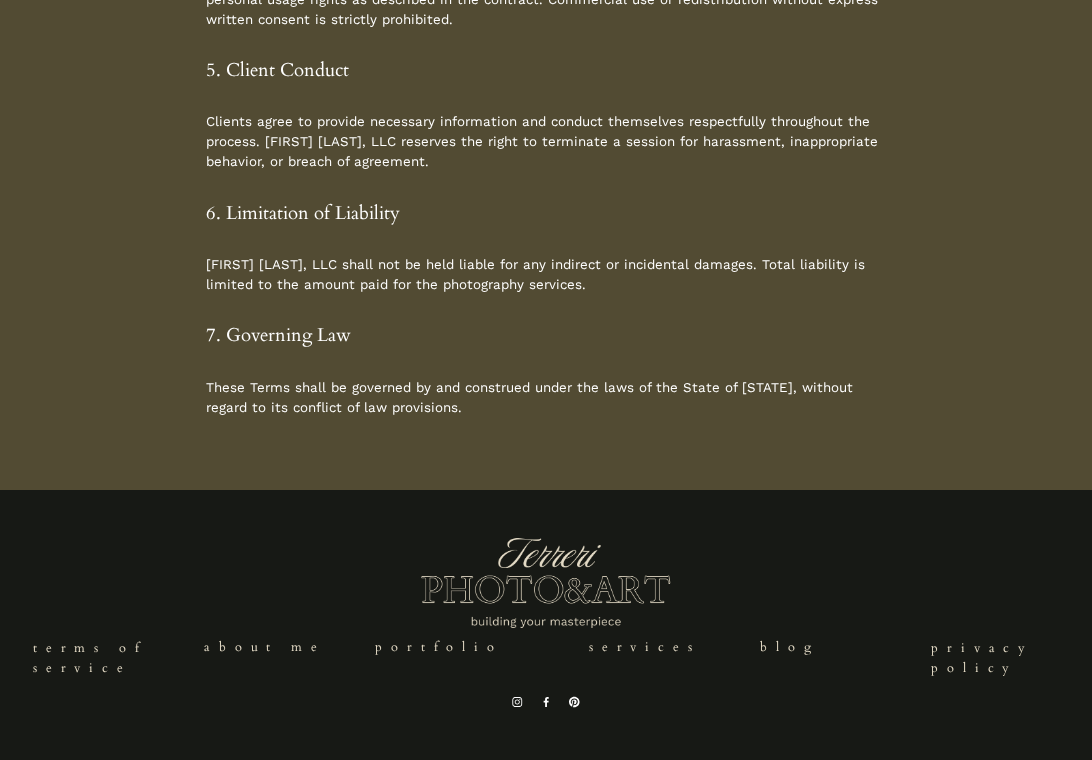 click on "Privacy Policy" at bounding box center [982, 658] 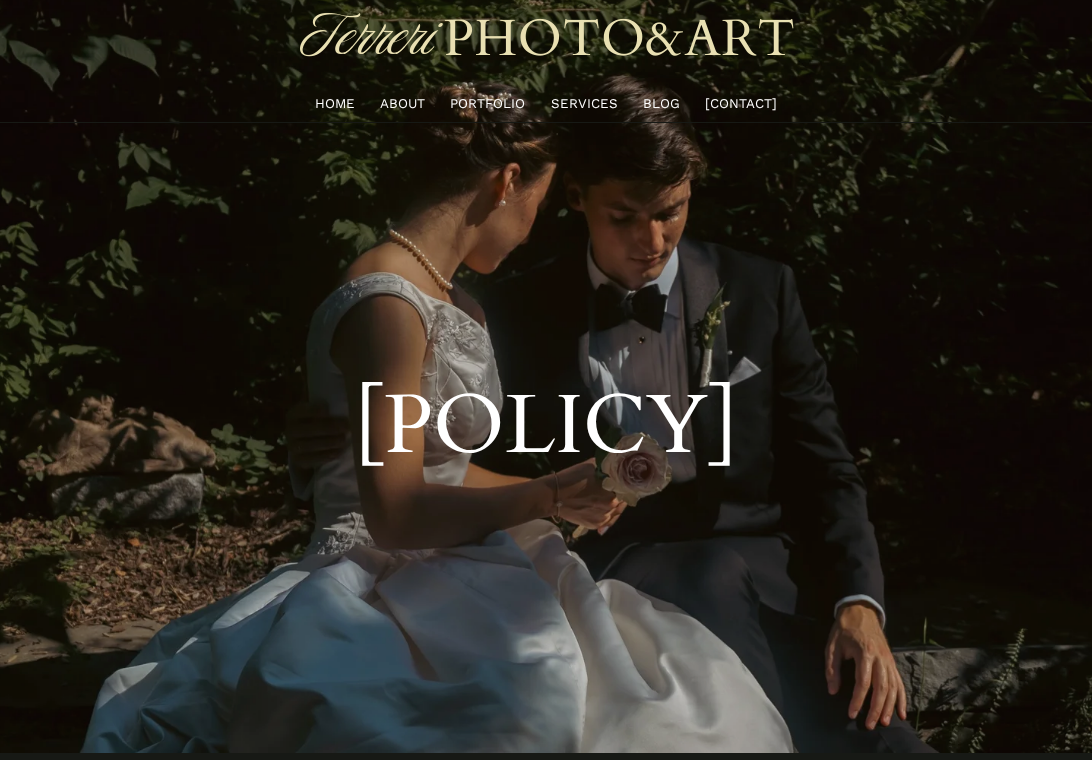 scroll, scrollTop: 0, scrollLeft: 0, axis: both 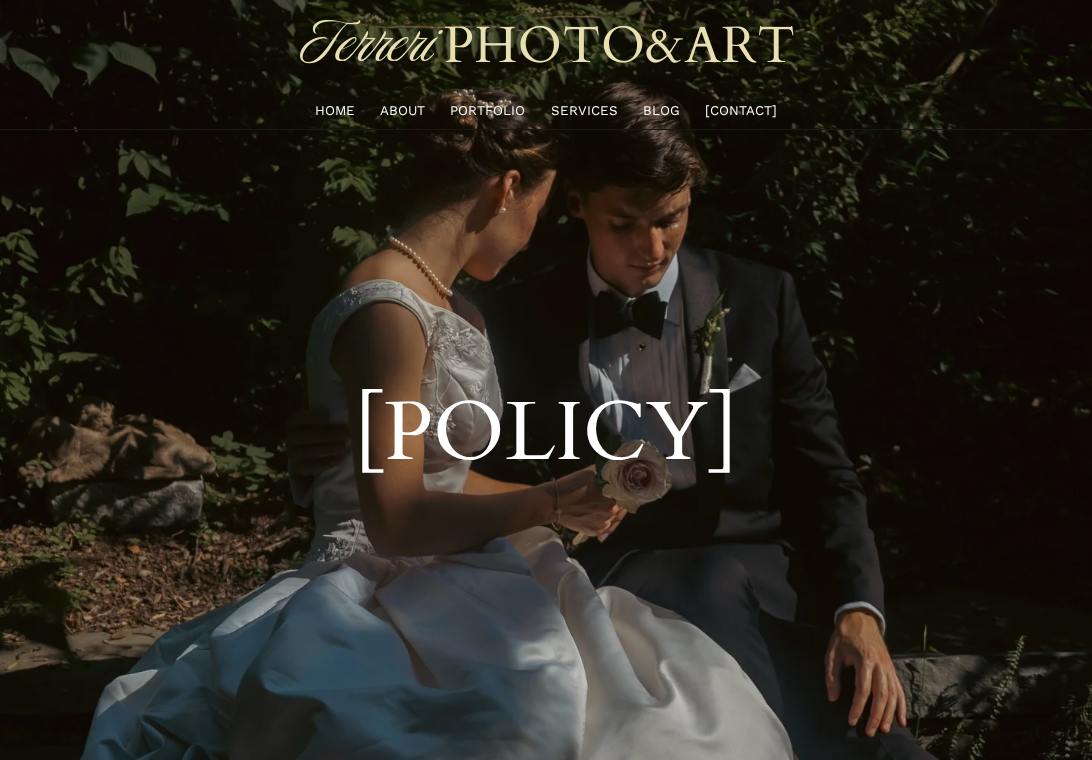 click on "HOME" at bounding box center [335, 111] 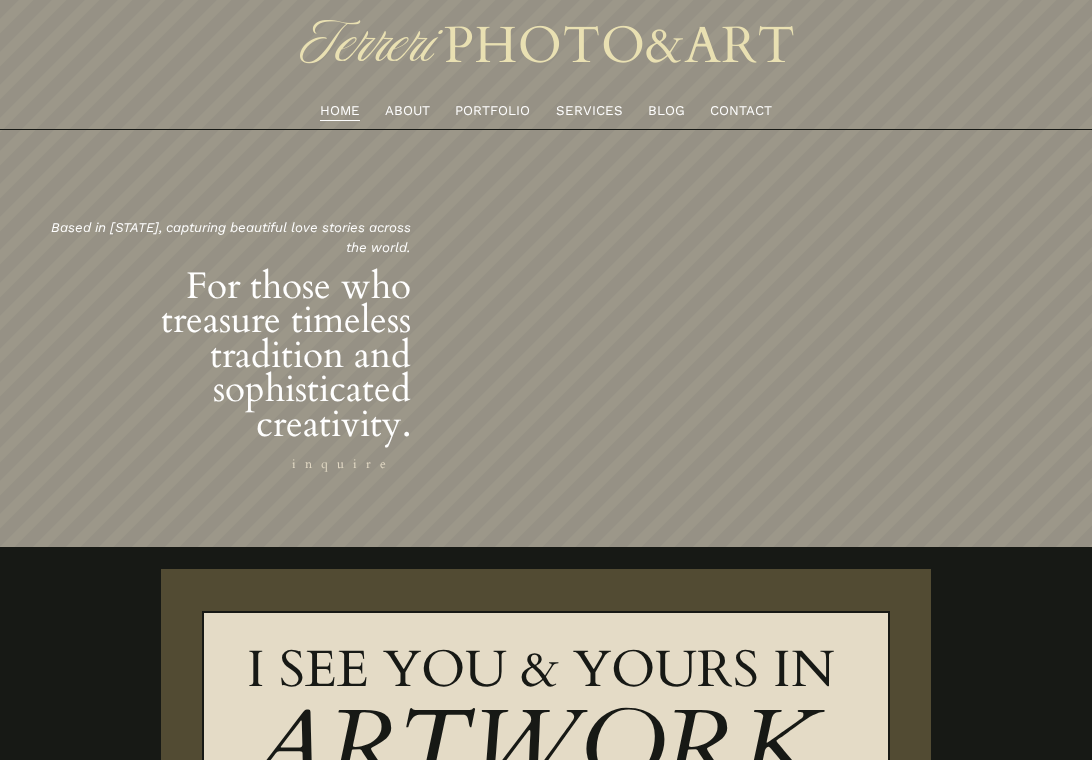 scroll, scrollTop: 0, scrollLeft: 0, axis: both 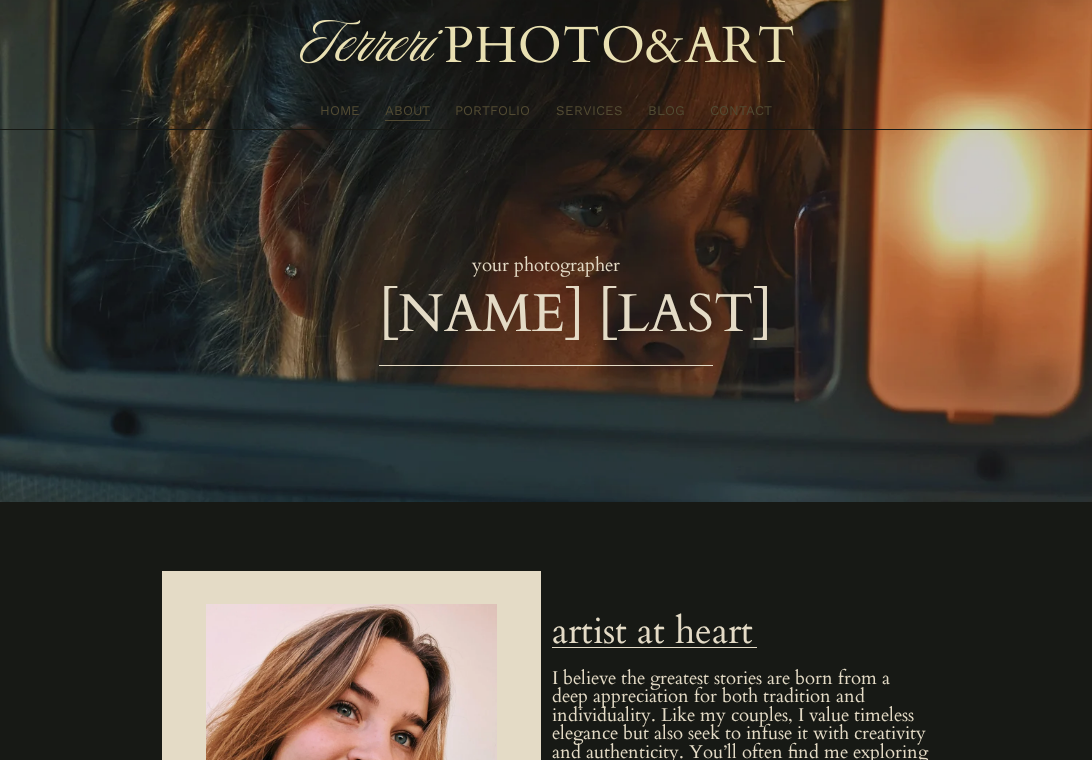 click on "PORTFOLIO" at bounding box center [492, 111] 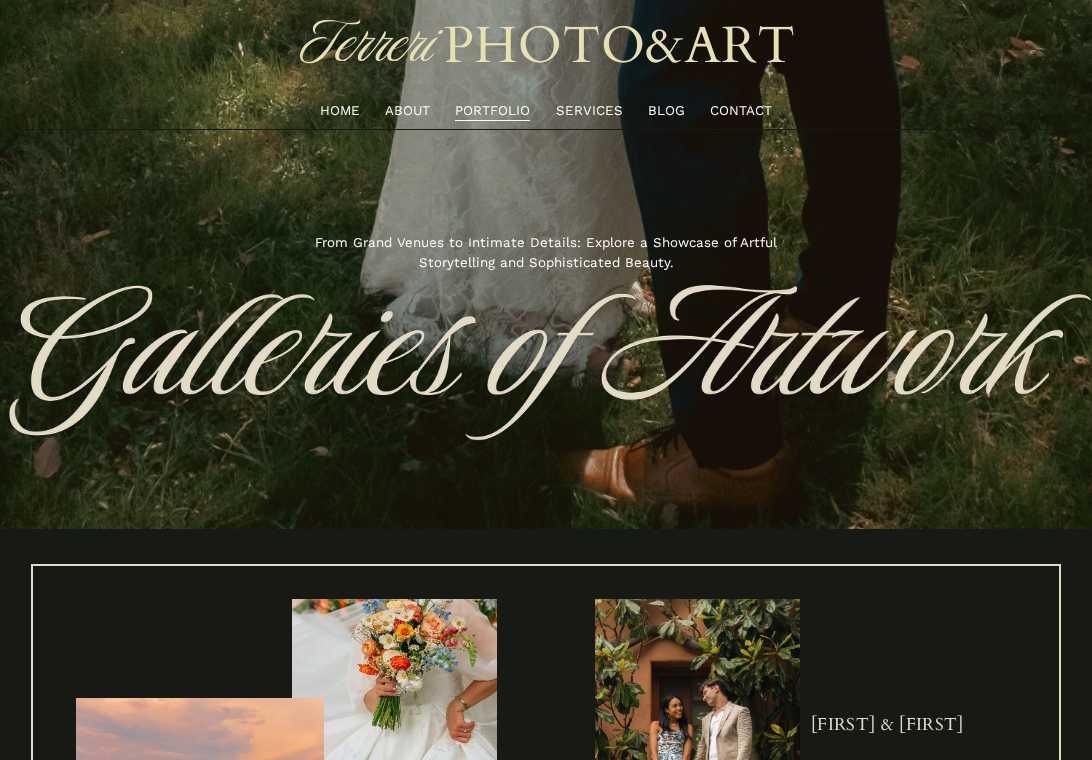 scroll, scrollTop: 0, scrollLeft: 0, axis: both 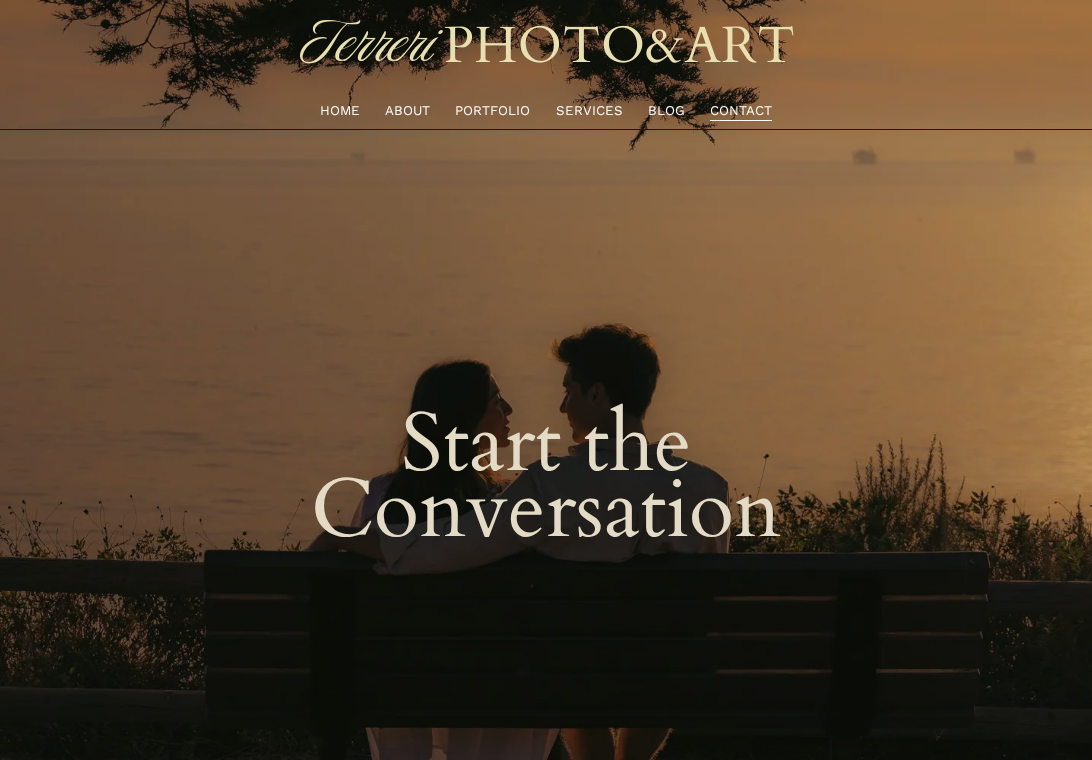 click on "BLOG" at bounding box center (666, 111) 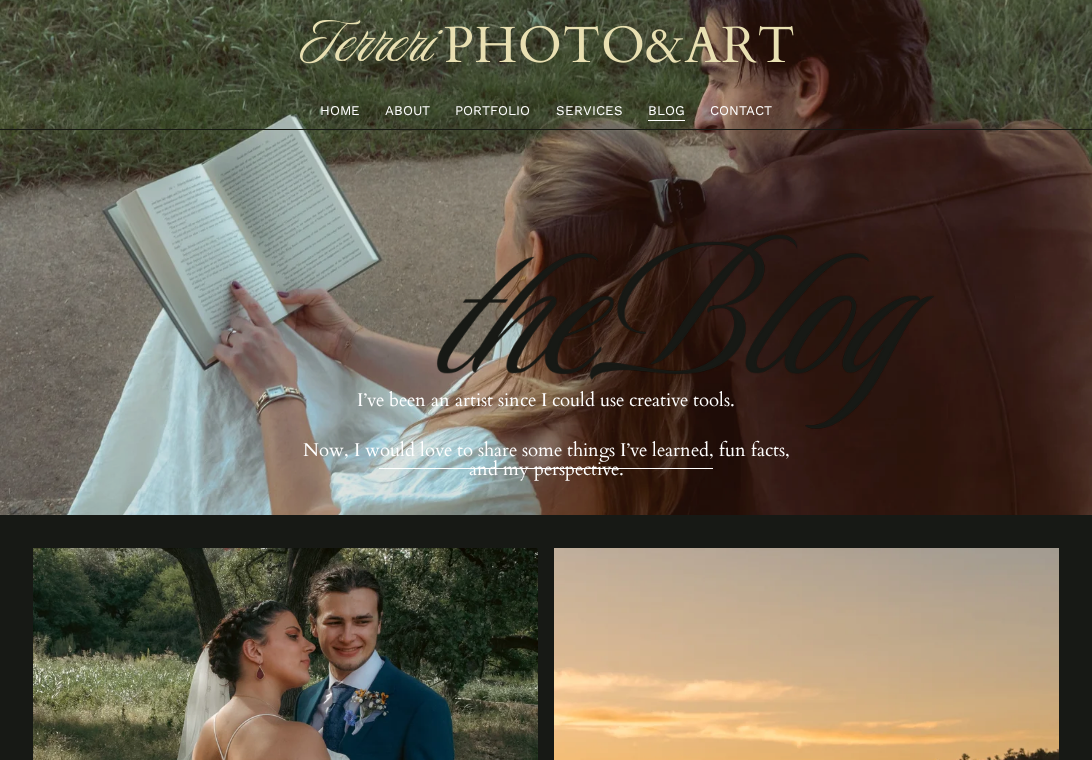 scroll, scrollTop: 0, scrollLeft: 0, axis: both 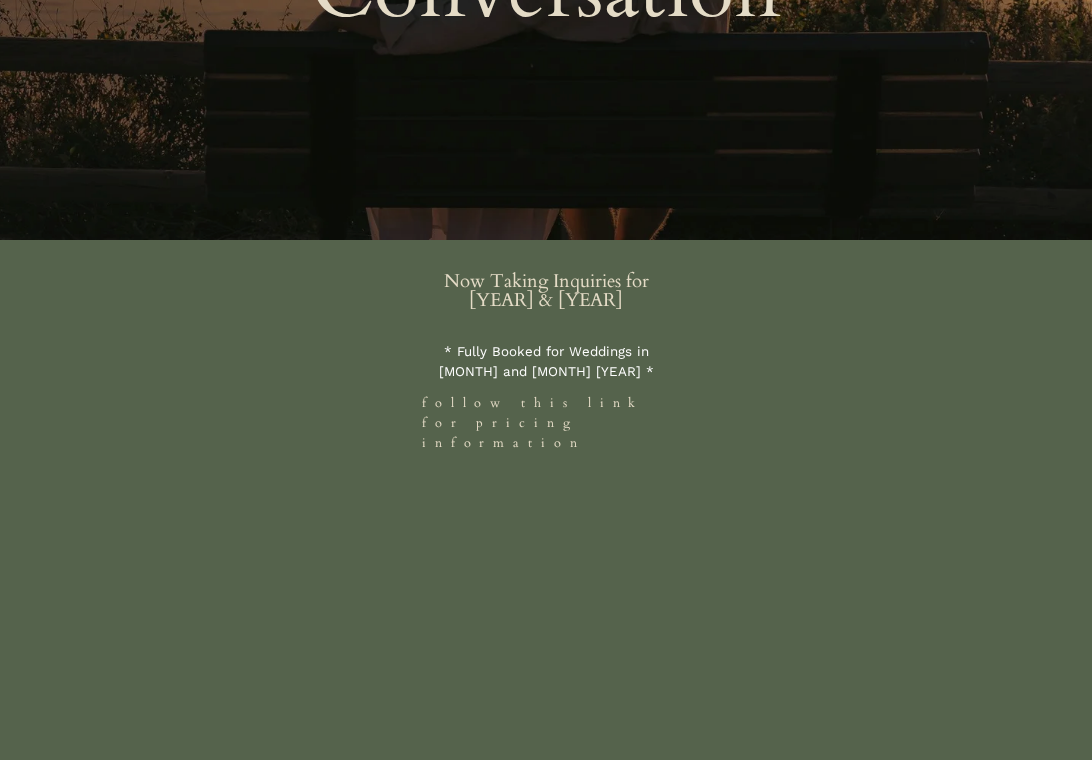 click on "Follow this link for Pricing Information" at bounding box center [533, 423] 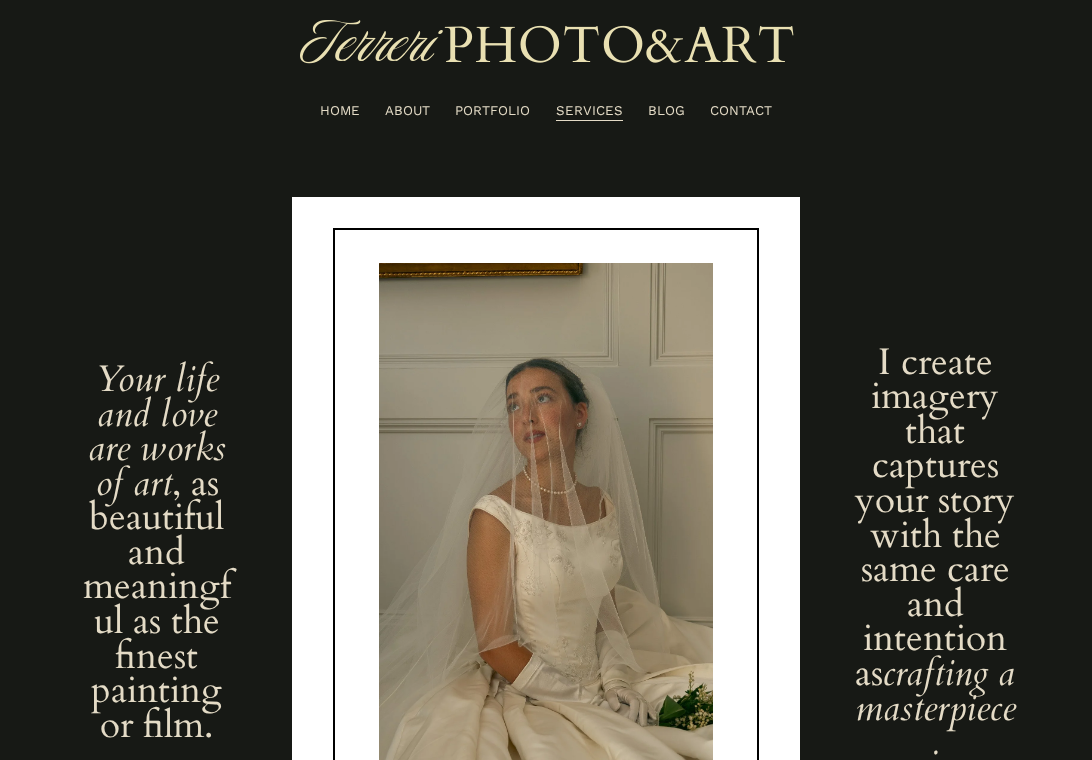 scroll, scrollTop: 29, scrollLeft: 0, axis: vertical 